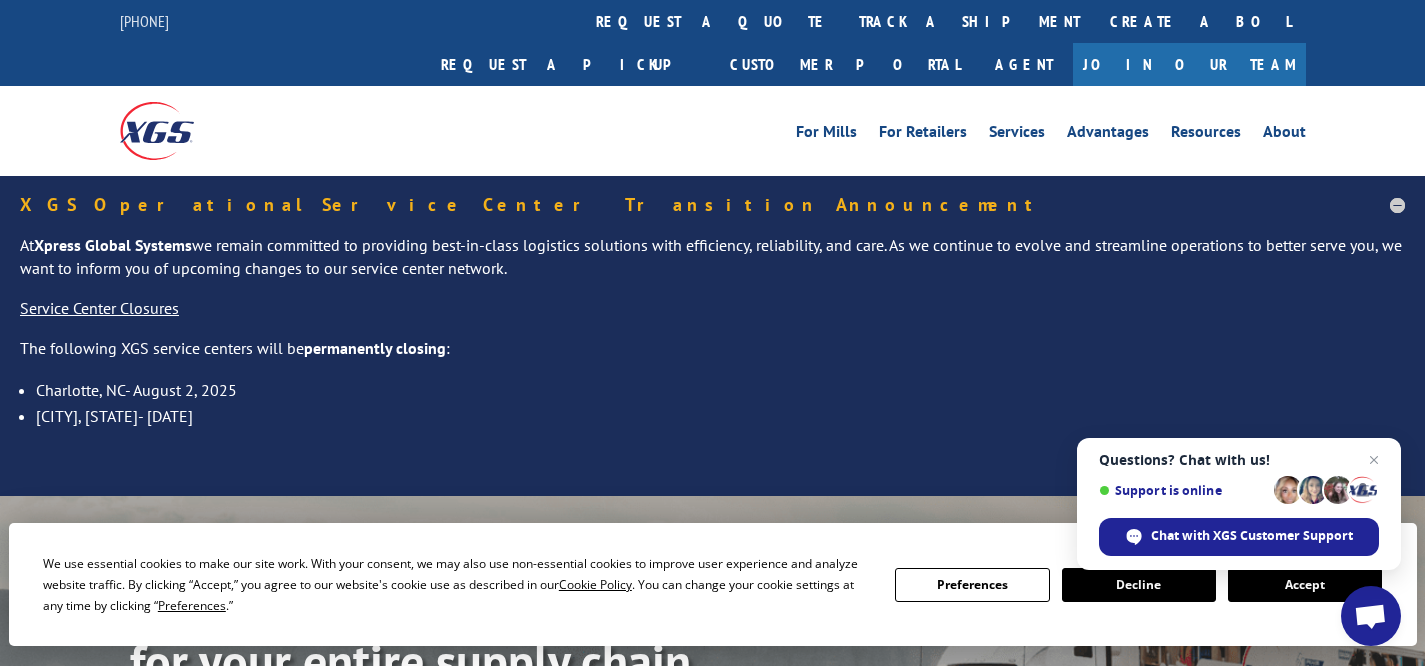 scroll, scrollTop: 0, scrollLeft: 0, axis: both 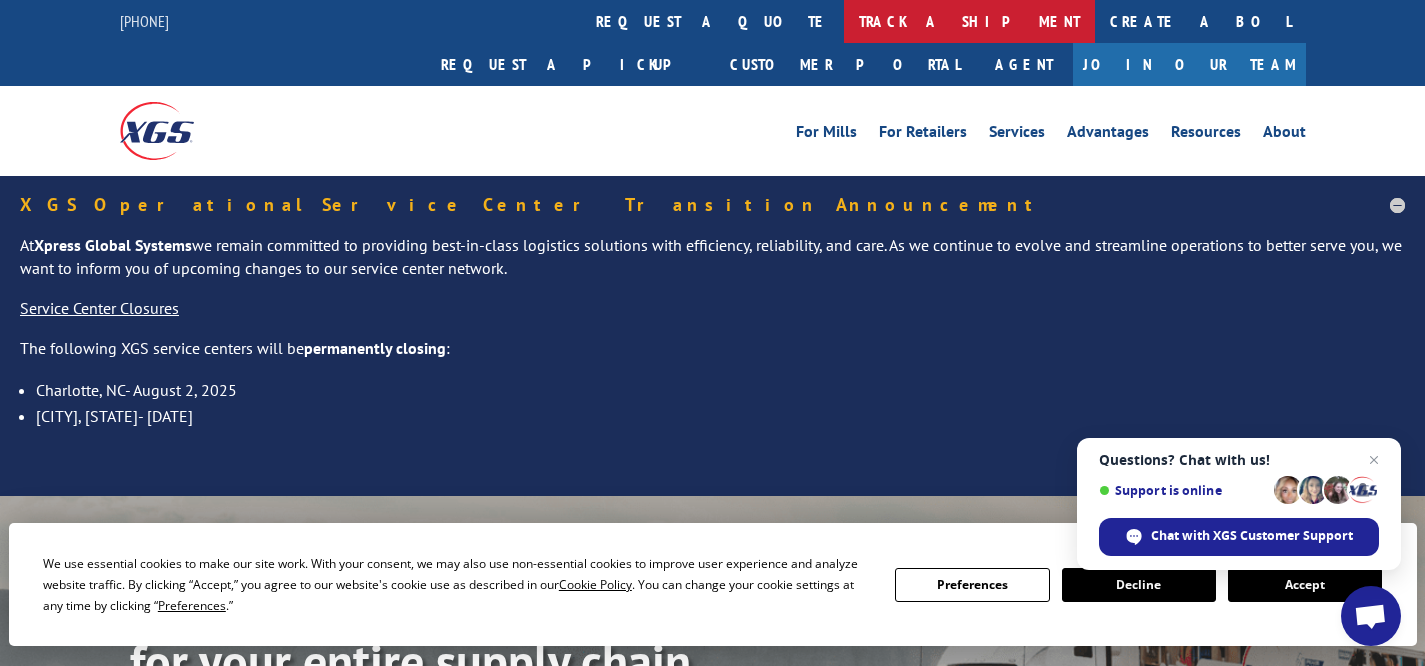 click on "track a shipment" at bounding box center (969, 21) 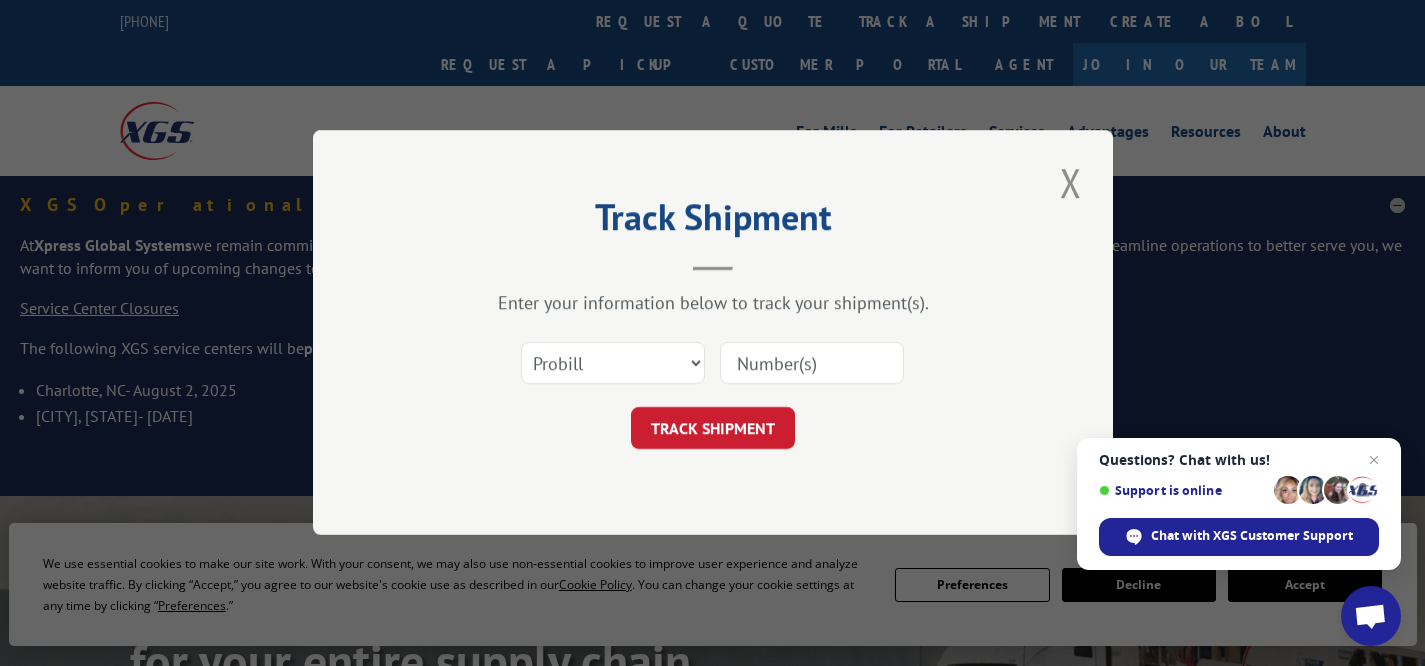 click at bounding box center (812, 364) 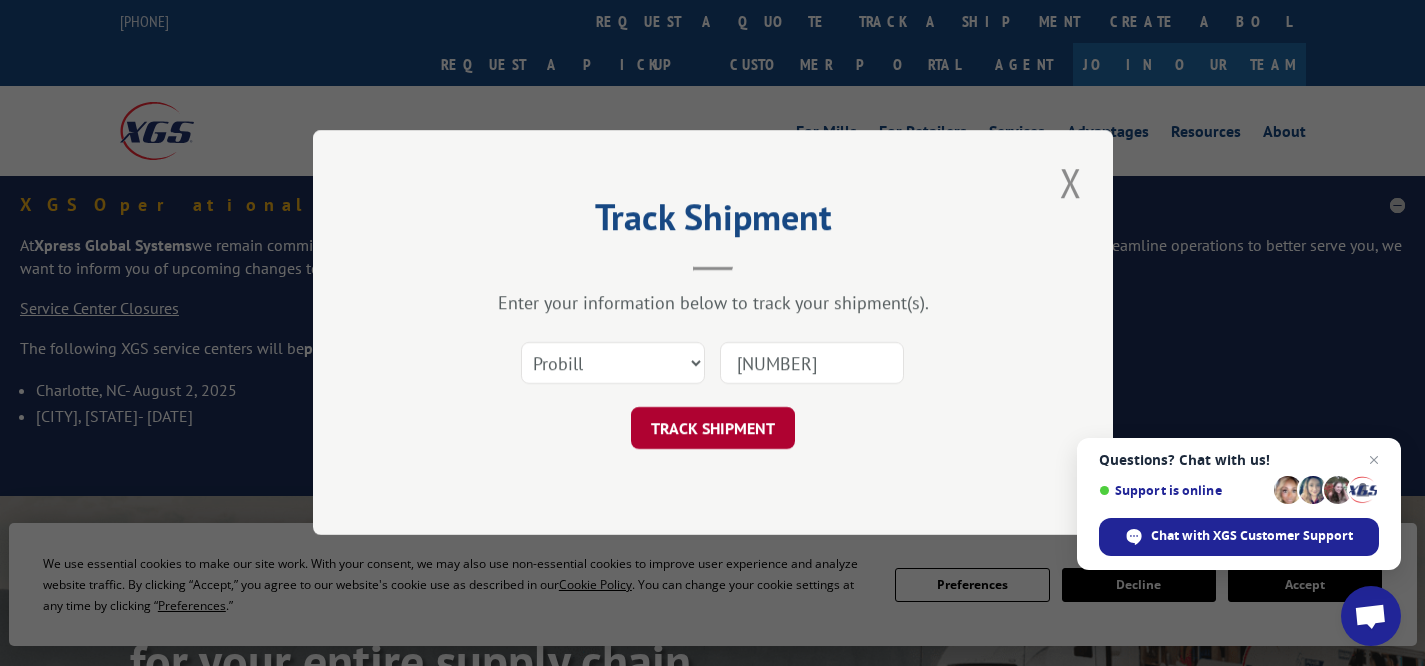 type on "[NUMBER]" 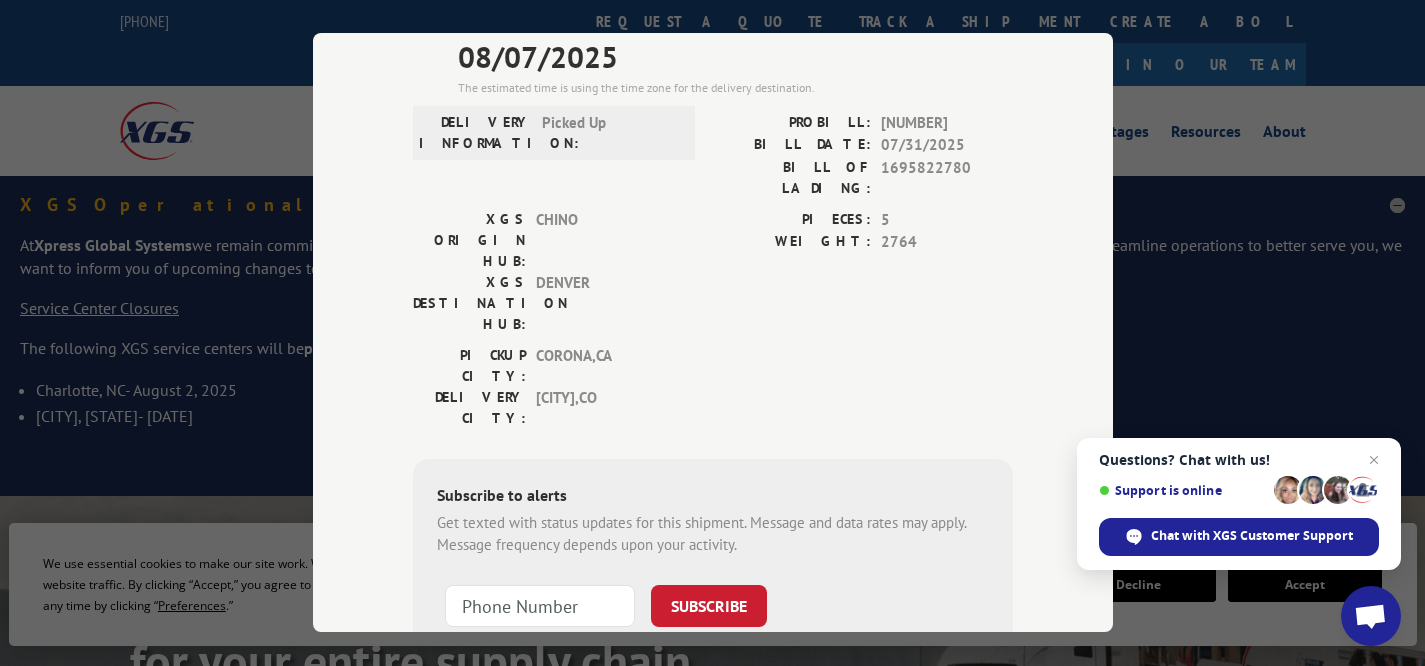 scroll, scrollTop: 186, scrollLeft: 0, axis: vertical 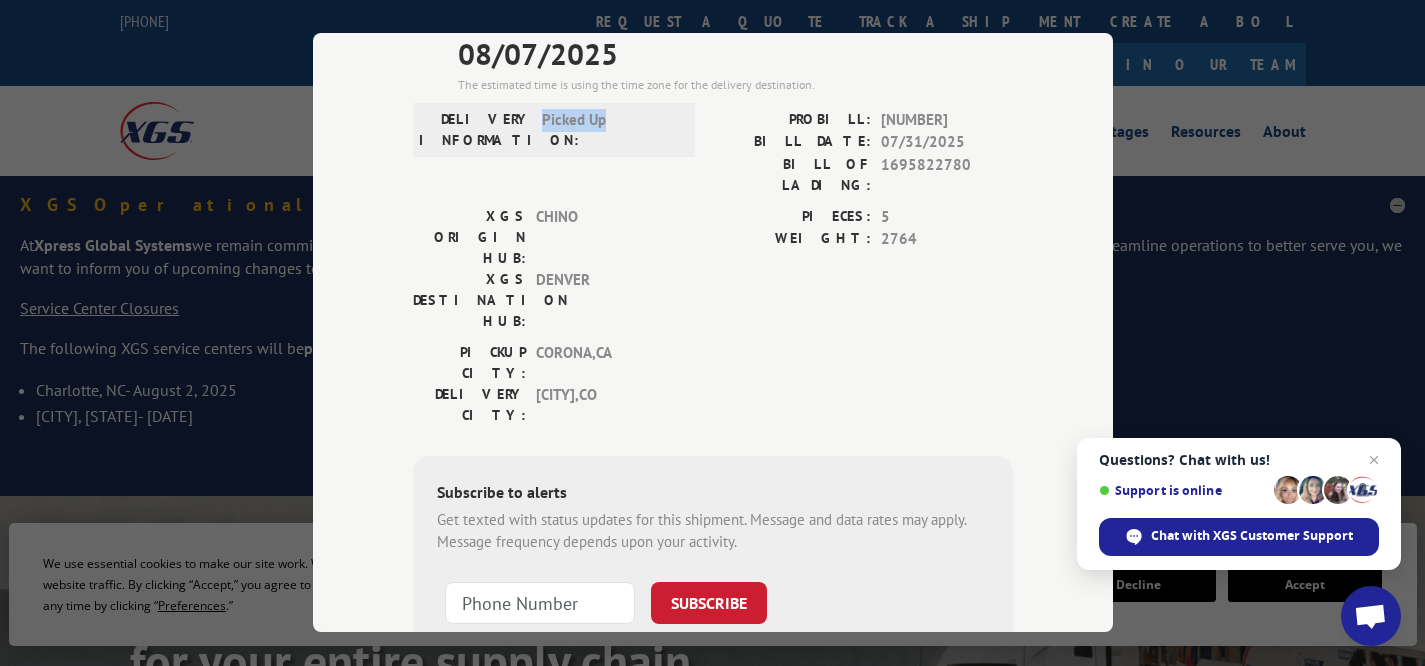 drag, startPoint x: 542, startPoint y: 123, endPoint x: 630, endPoint y: 123, distance: 88 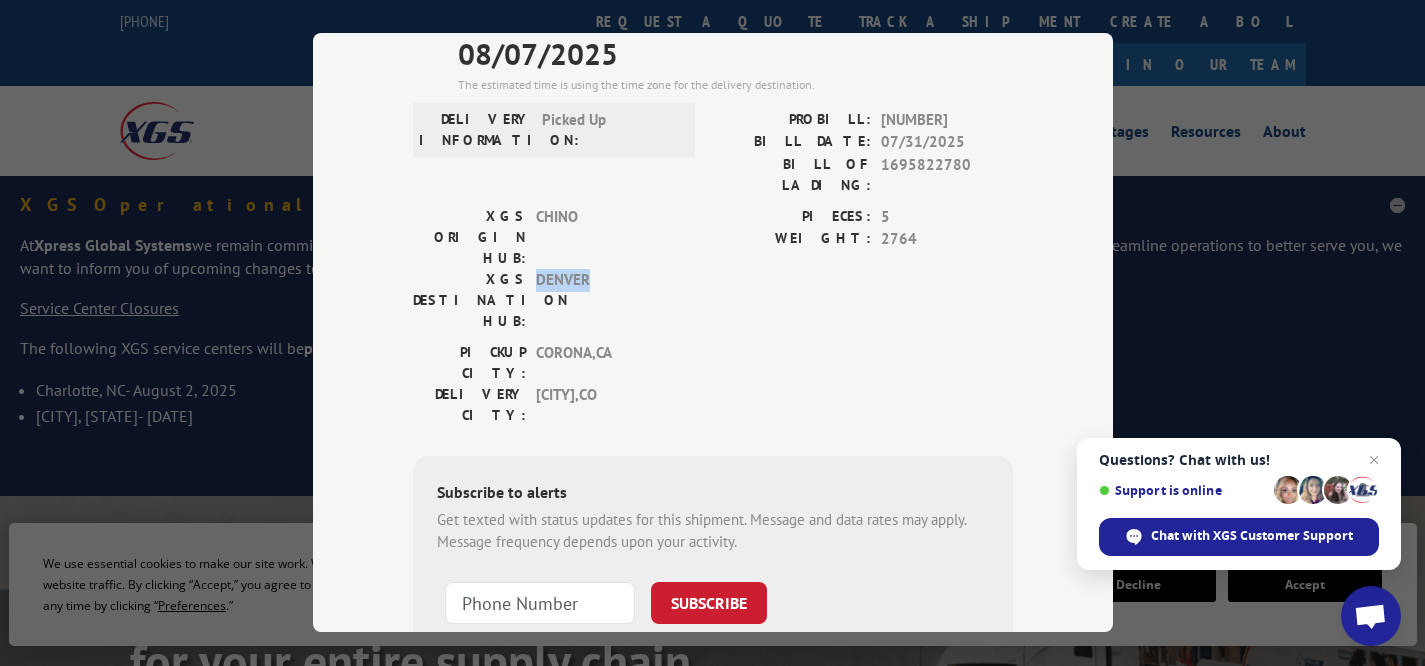 drag, startPoint x: 537, startPoint y: 214, endPoint x: 604, endPoint y: 214, distance: 67 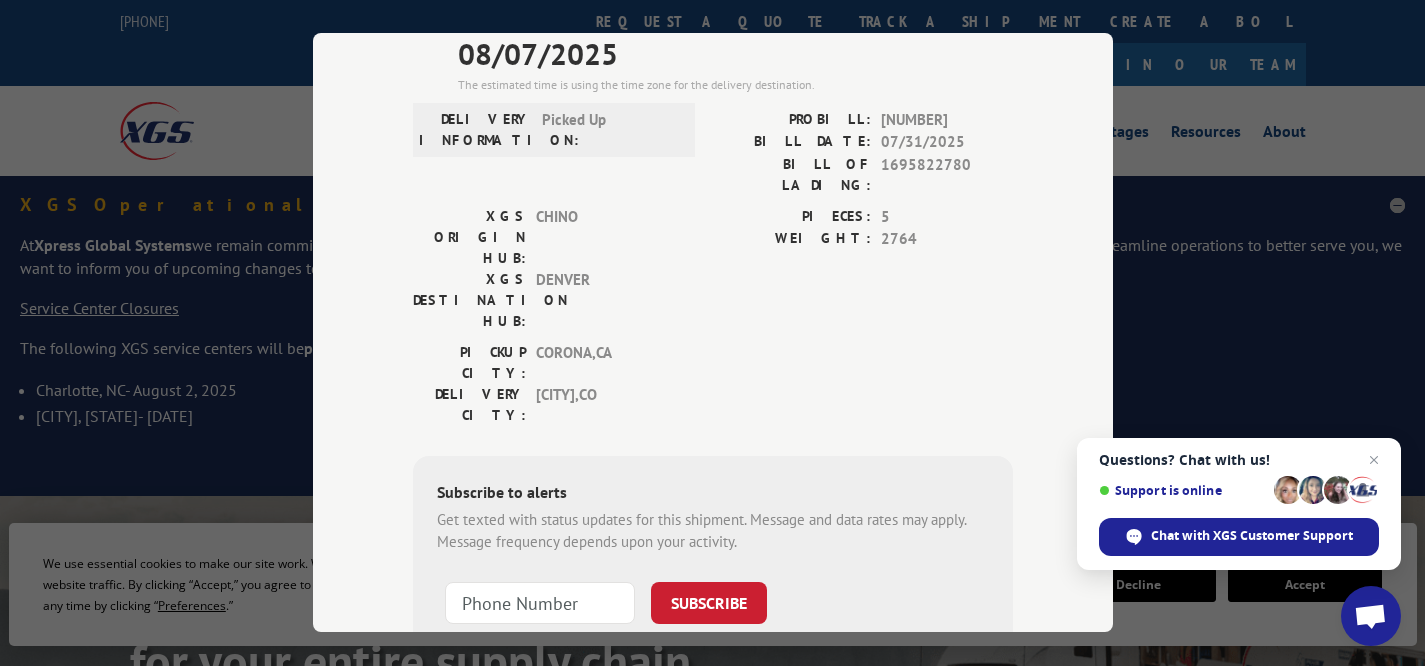 click on "DENVER" at bounding box center [603, 300] 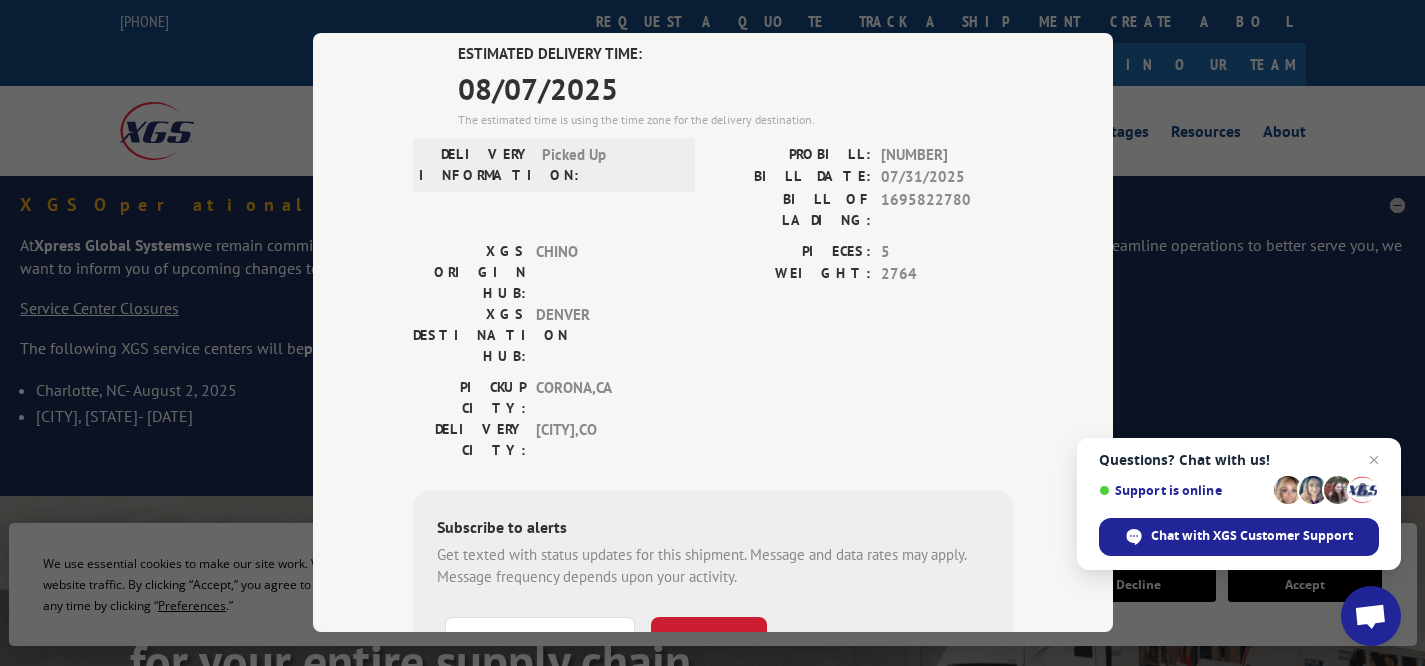 scroll, scrollTop: 300, scrollLeft: 0, axis: vertical 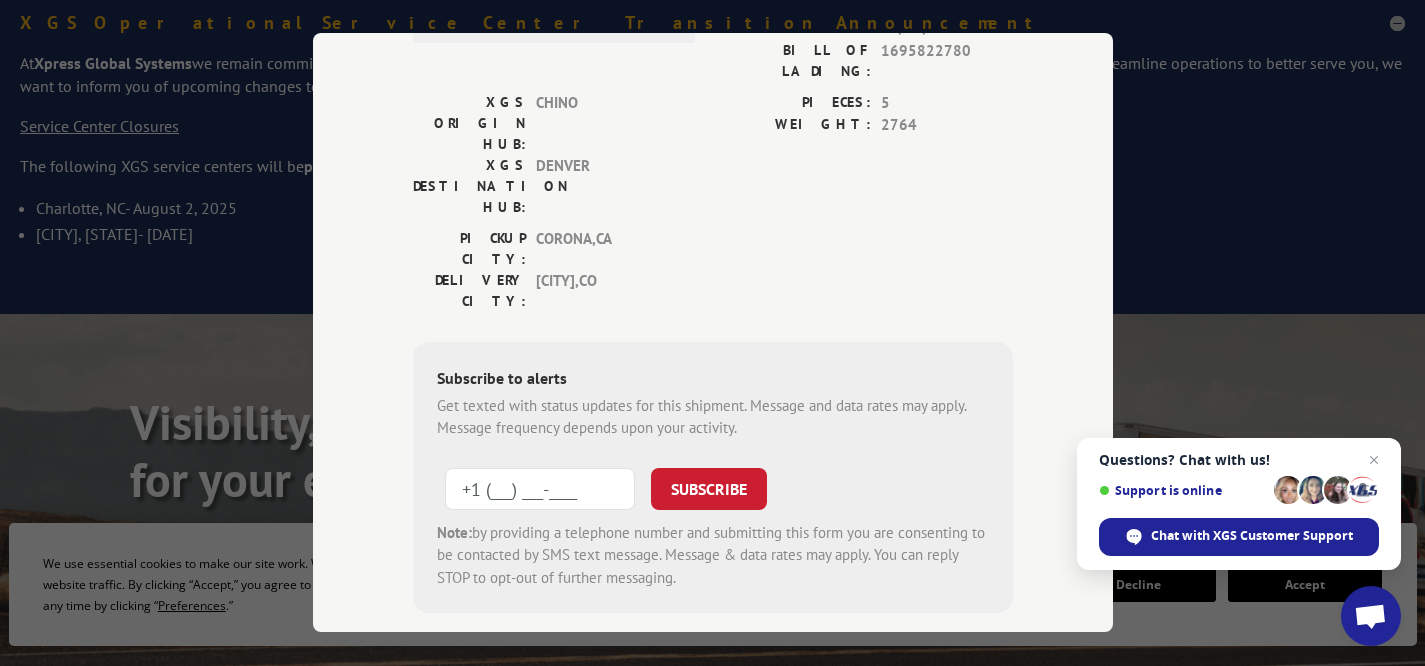click on "+1 (___) ___-____" at bounding box center (540, 489) 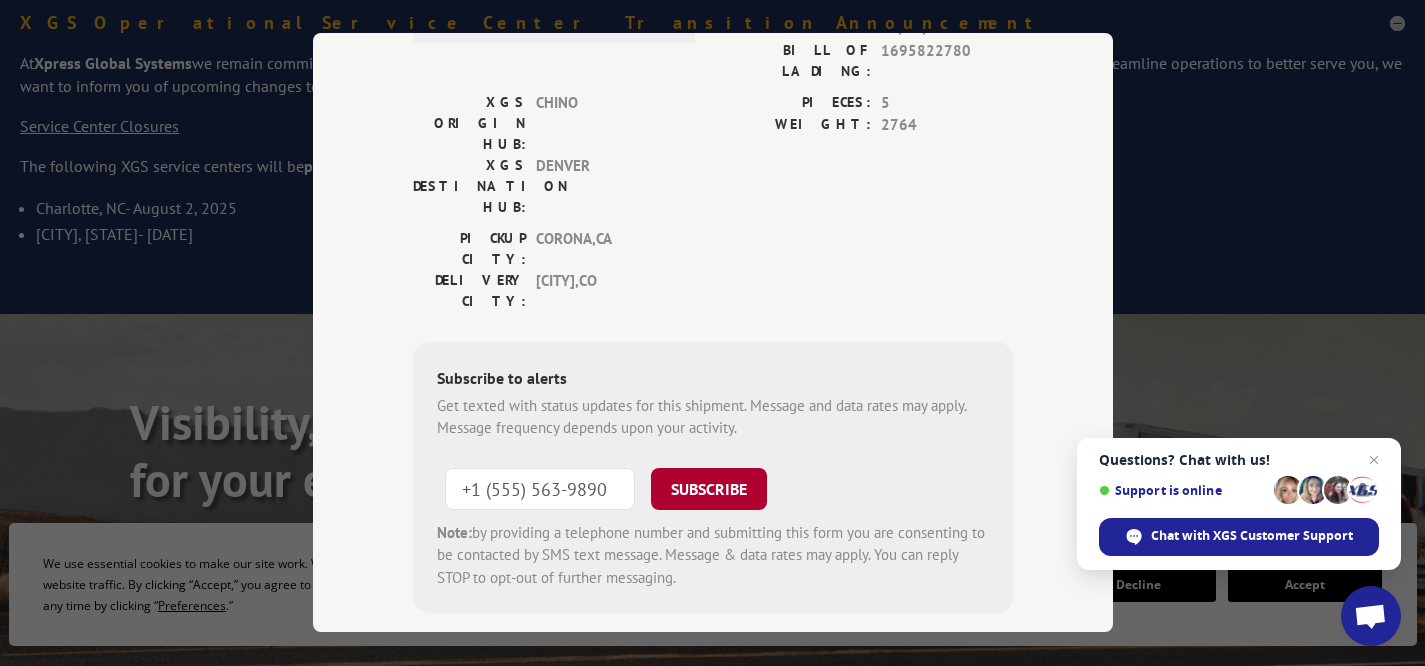 type on "+1 (555) 563-9890" 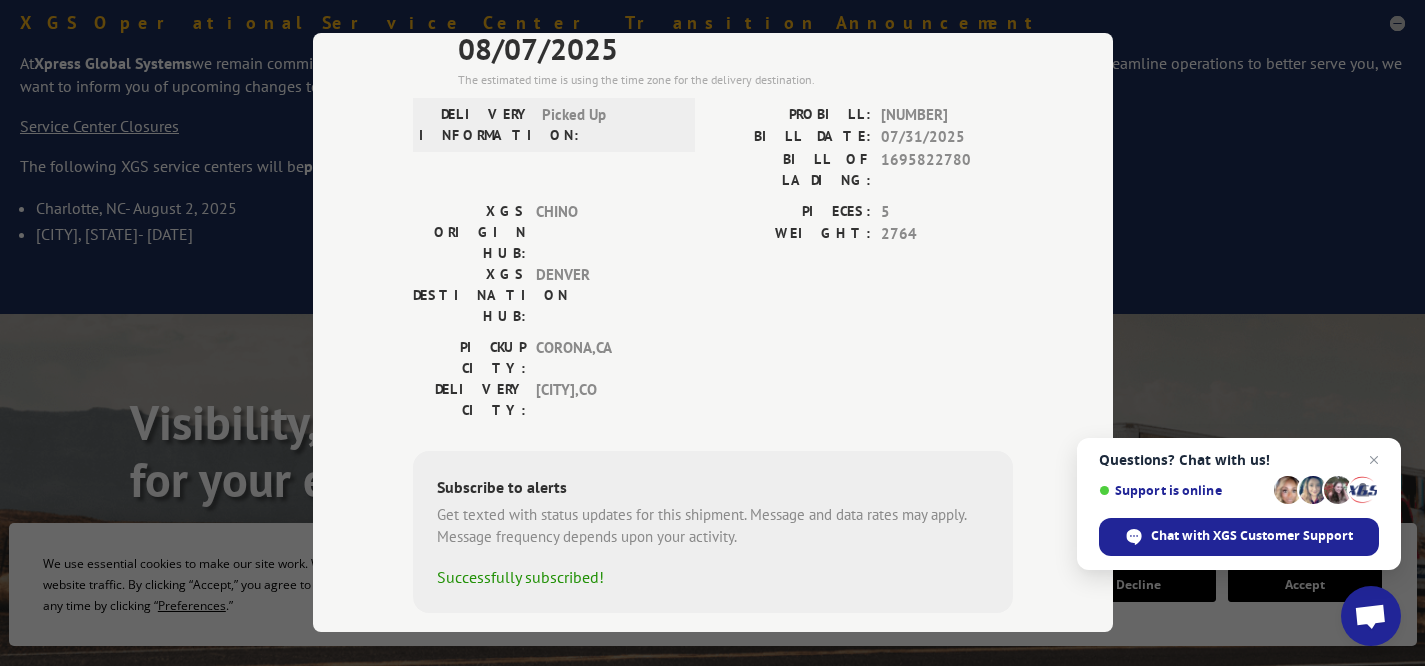 scroll, scrollTop: 0, scrollLeft: 0, axis: both 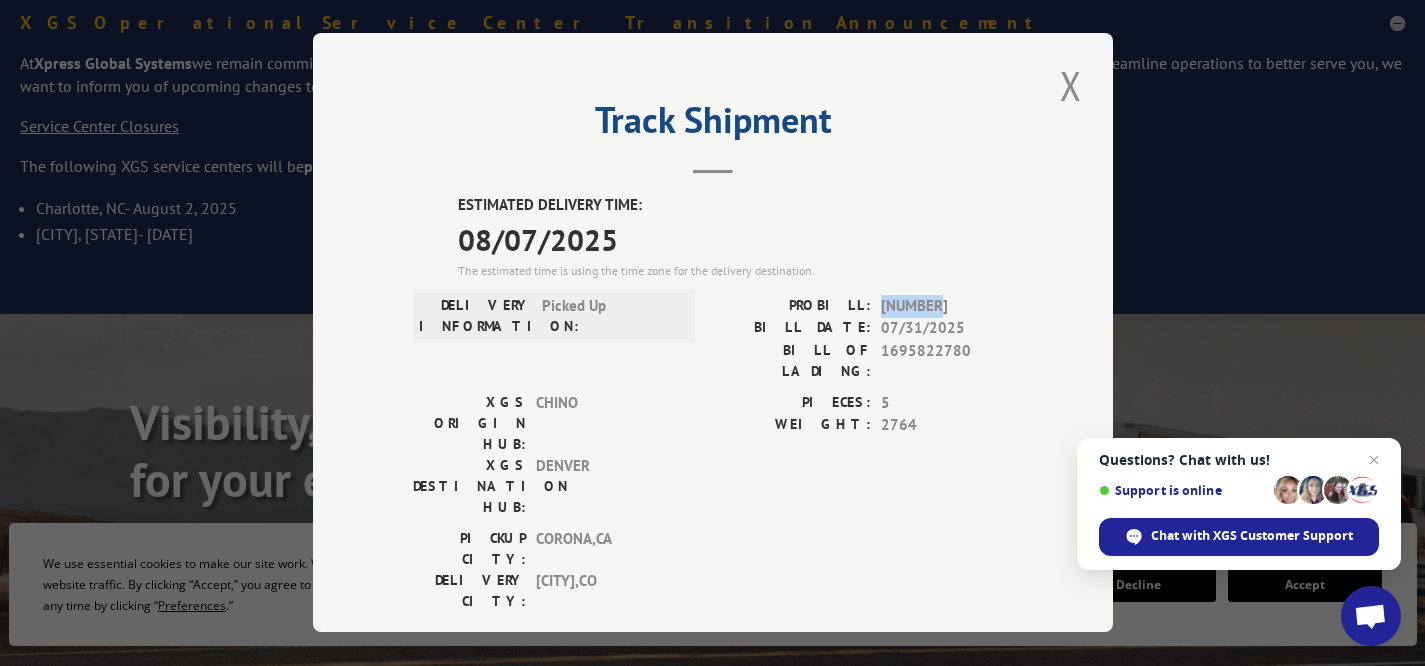 drag, startPoint x: 884, startPoint y: 307, endPoint x: 943, endPoint y: 302, distance: 59.211487 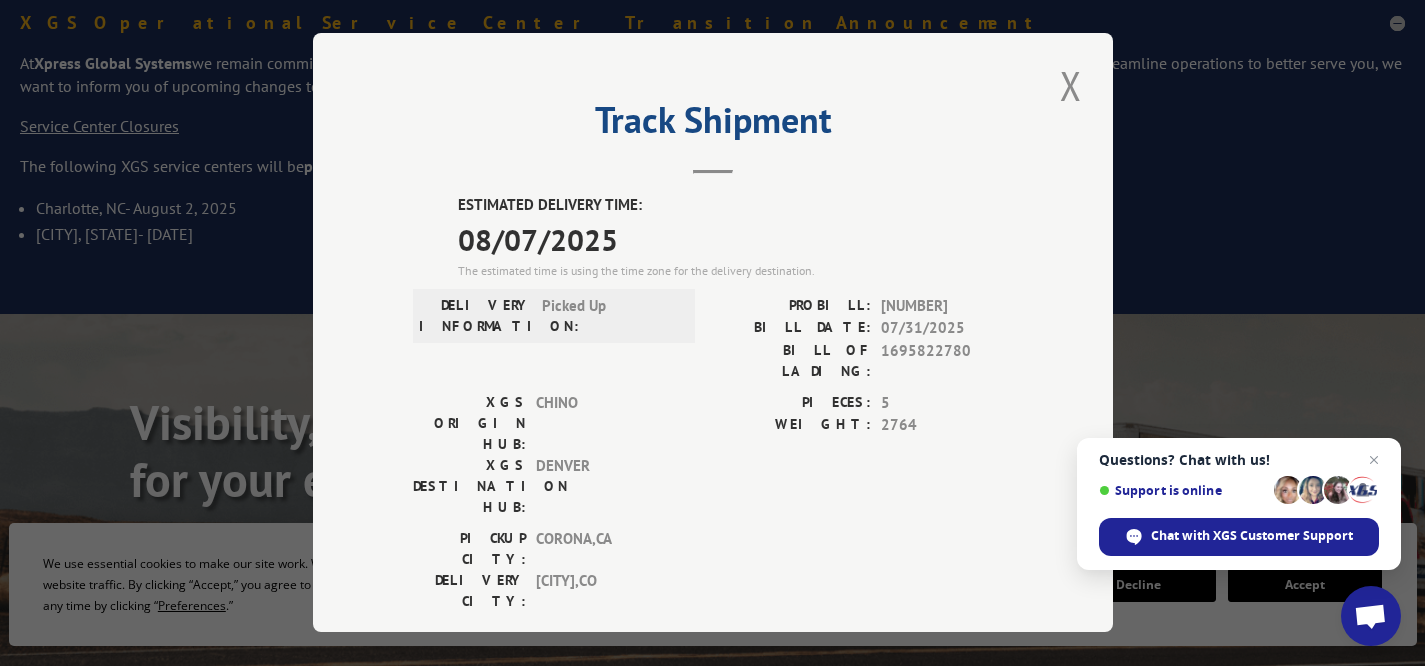 drag, startPoint x: 948, startPoint y: 304, endPoint x: 860, endPoint y: 304, distance: 88 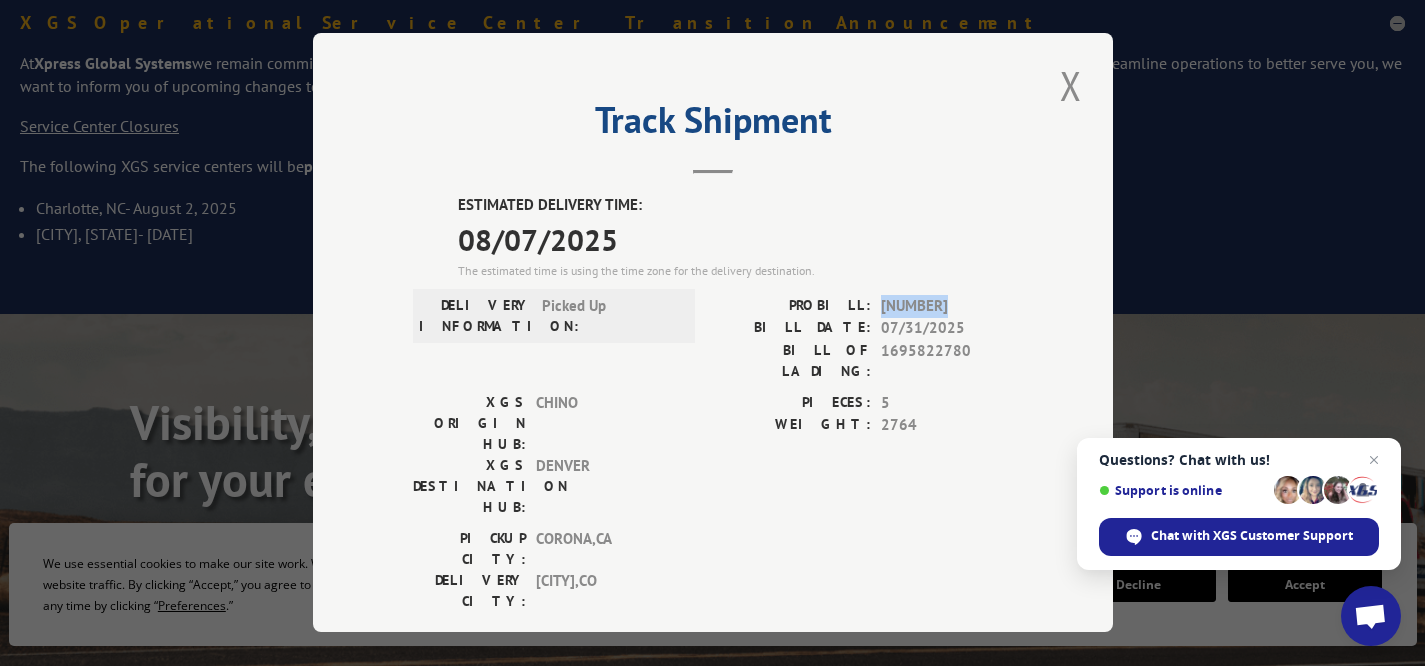 drag, startPoint x: 880, startPoint y: 308, endPoint x: 954, endPoint y: 308, distance: 74 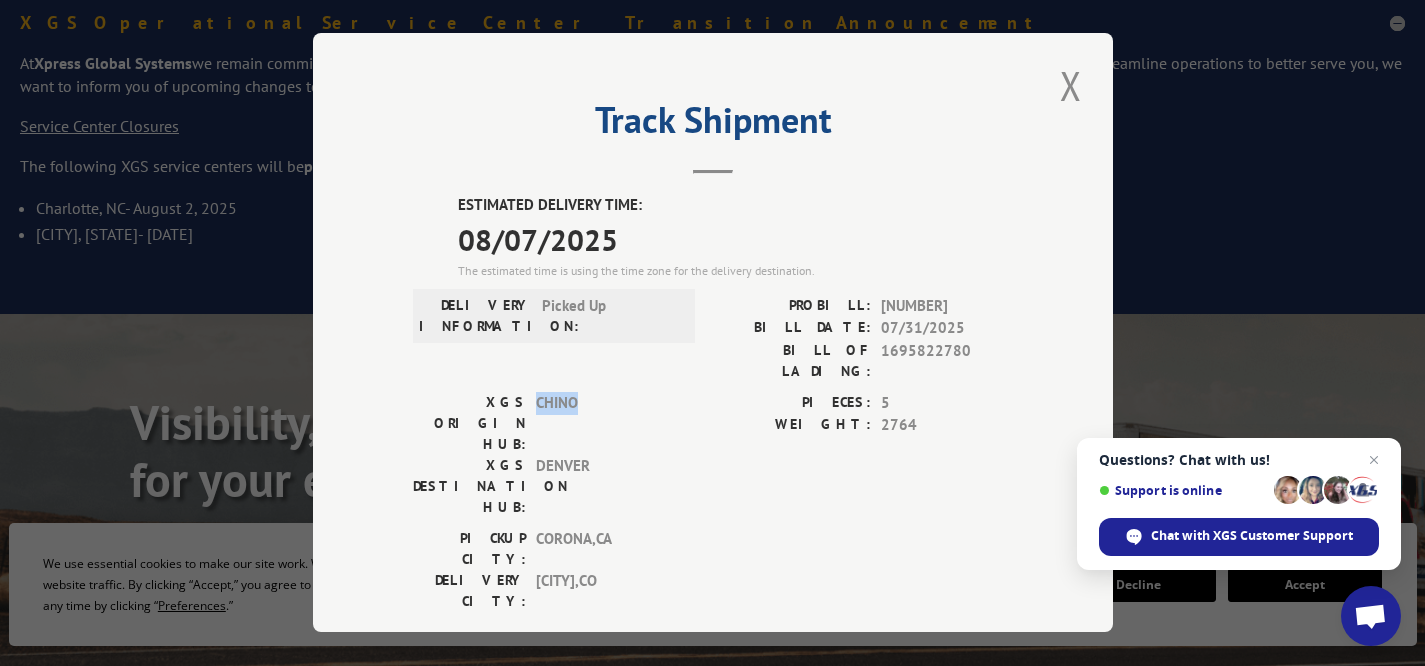 drag, startPoint x: 538, startPoint y: 384, endPoint x: 589, endPoint y: 393, distance: 51.78803 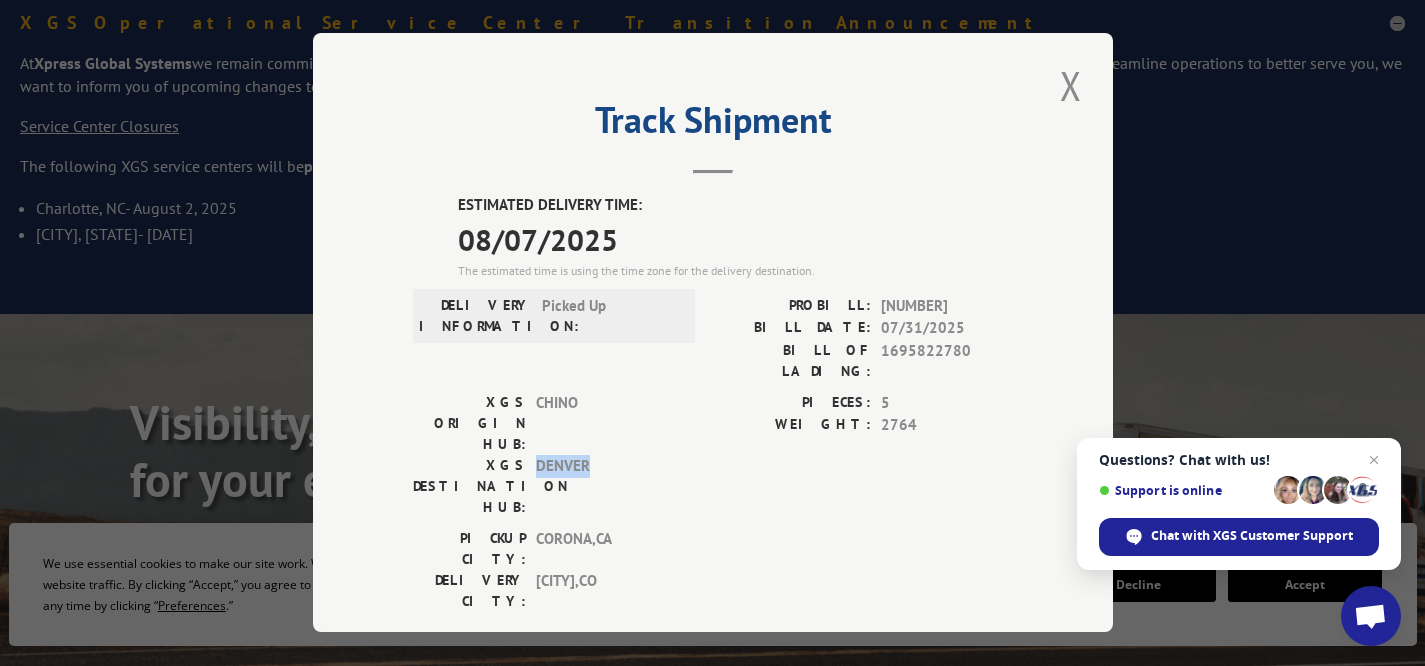 drag, startPoint x: 588, startPoint y: 403, endPoint x: 520, endPoint y: 403, distance: 68 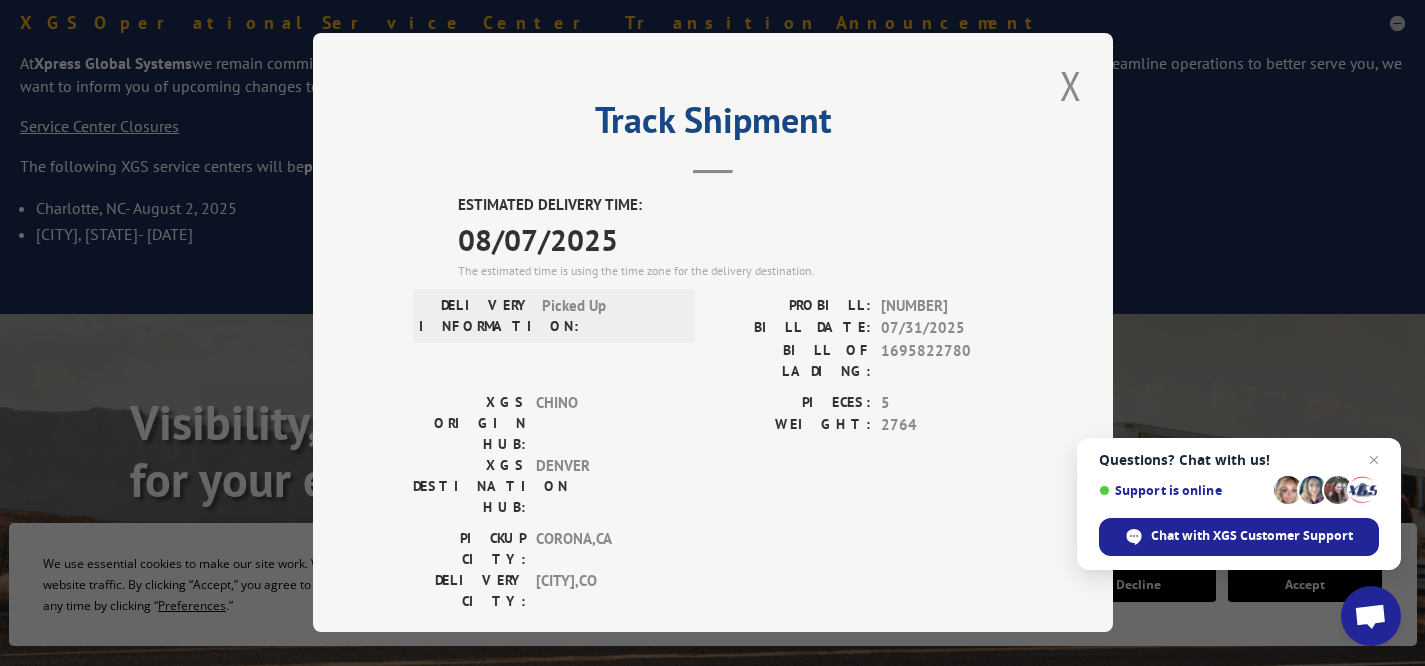 click on "XGS DESTINATION HUB:" at bounding box center [469, 486] 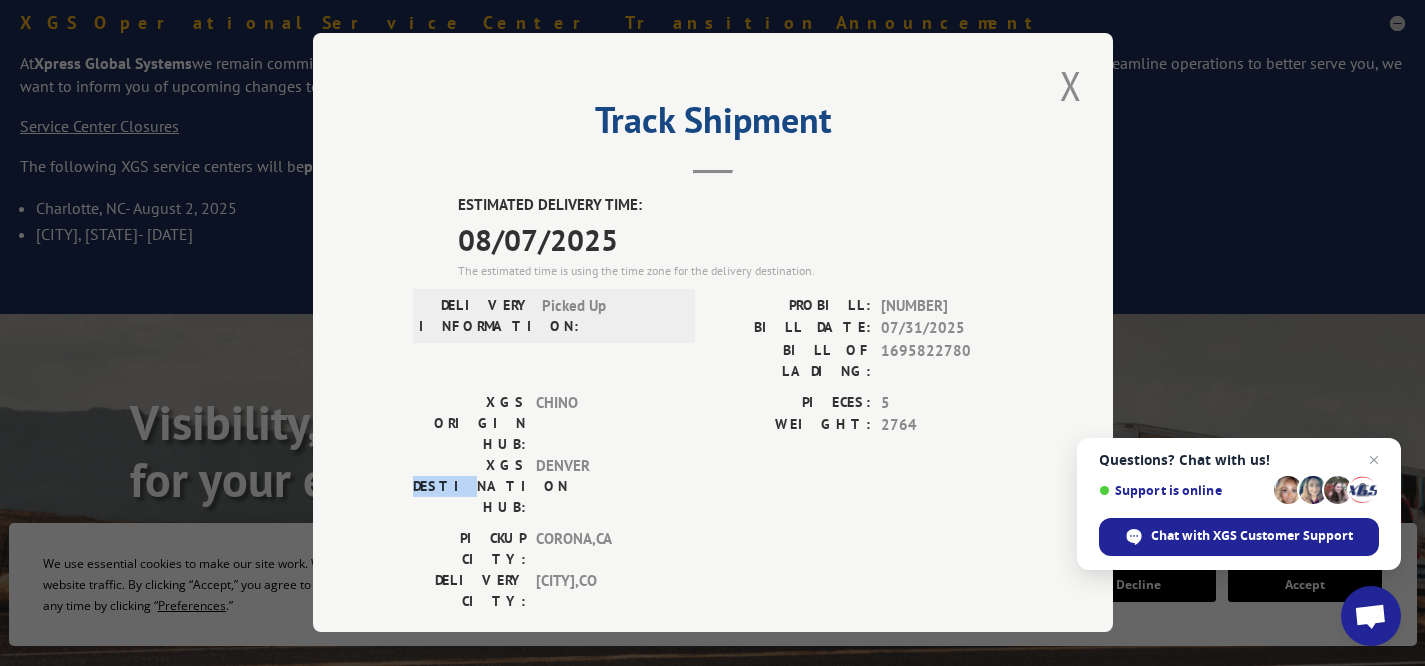 drag, startPoint x: 441, startPoint y: 405, endPoint x: 552, endPoint y: 407, distance: 111.01801 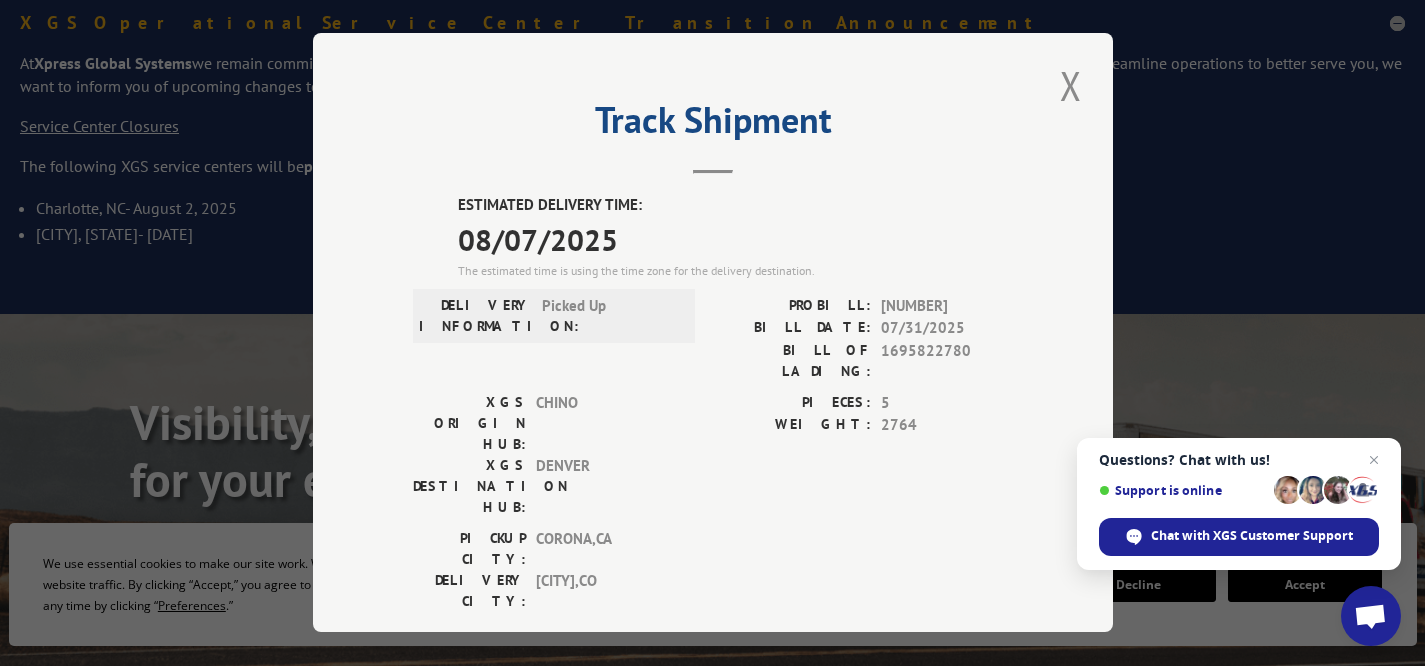 click on "DENVER" at bounding box center (603, 486) 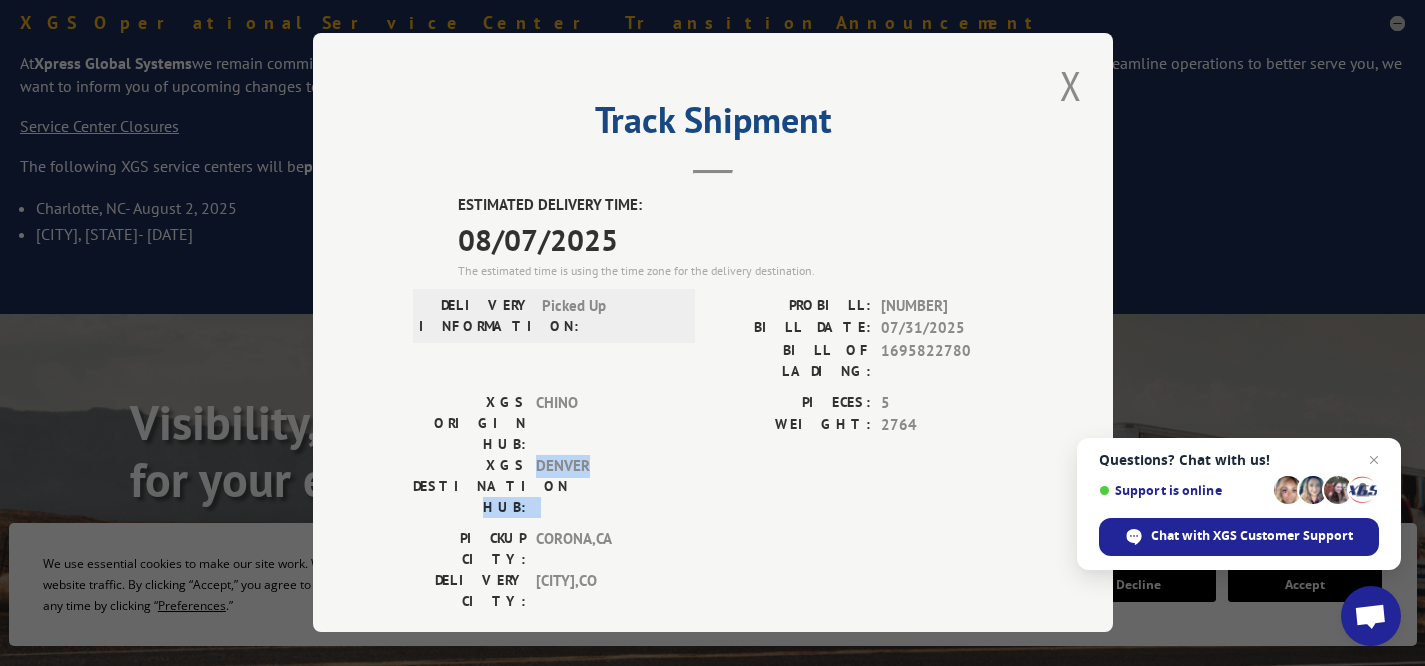 drag, startPoint x: 529, startPoint y: 404, endPoint x: 653, endPoint y: 404, distance: 124 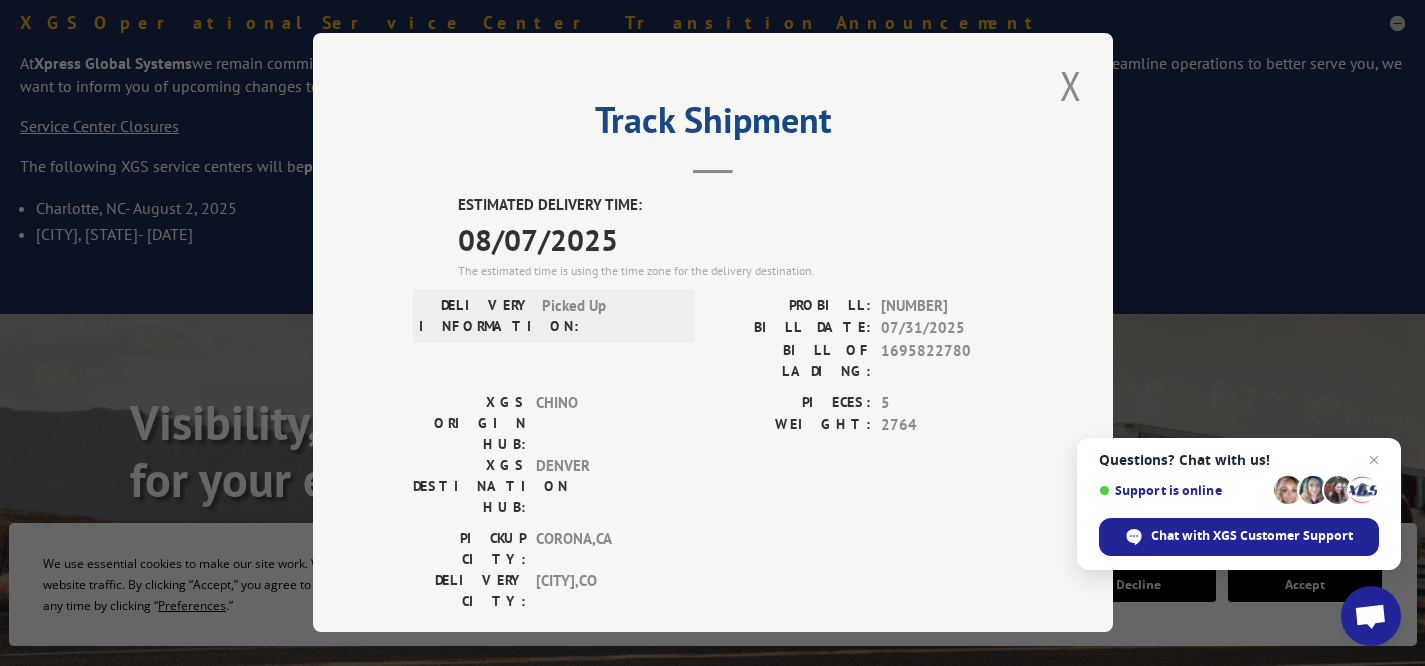 click on "[CITY] , [STATE]" at bounding box center (603, 591) 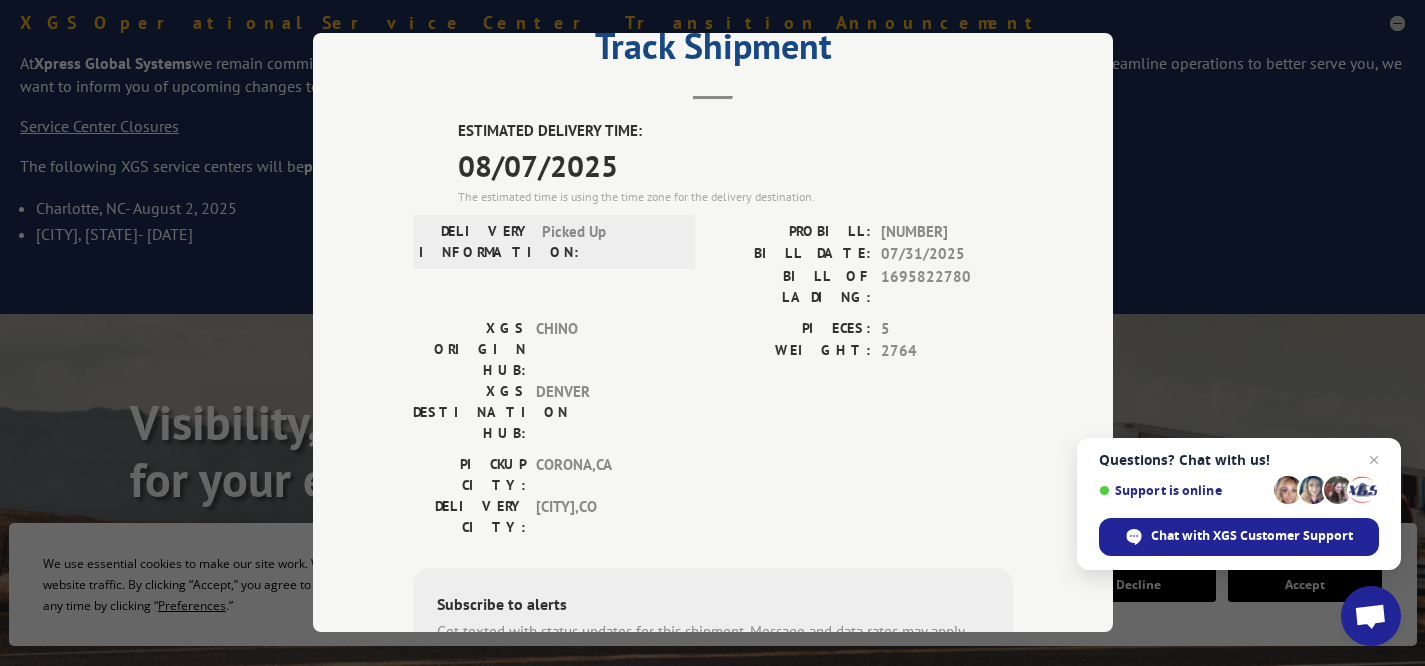 scroll, scrollTop: 0, scrollLeft: 0, axis: both 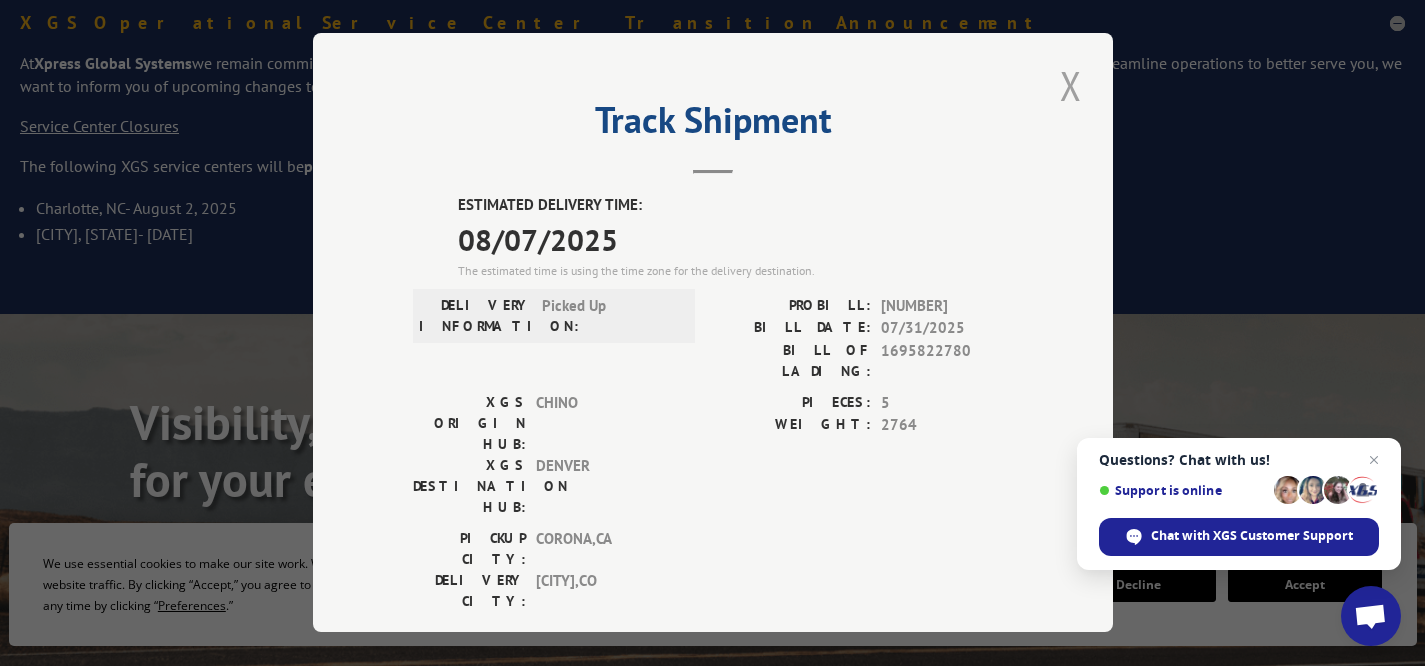 click at bounding box center (1071, 85) 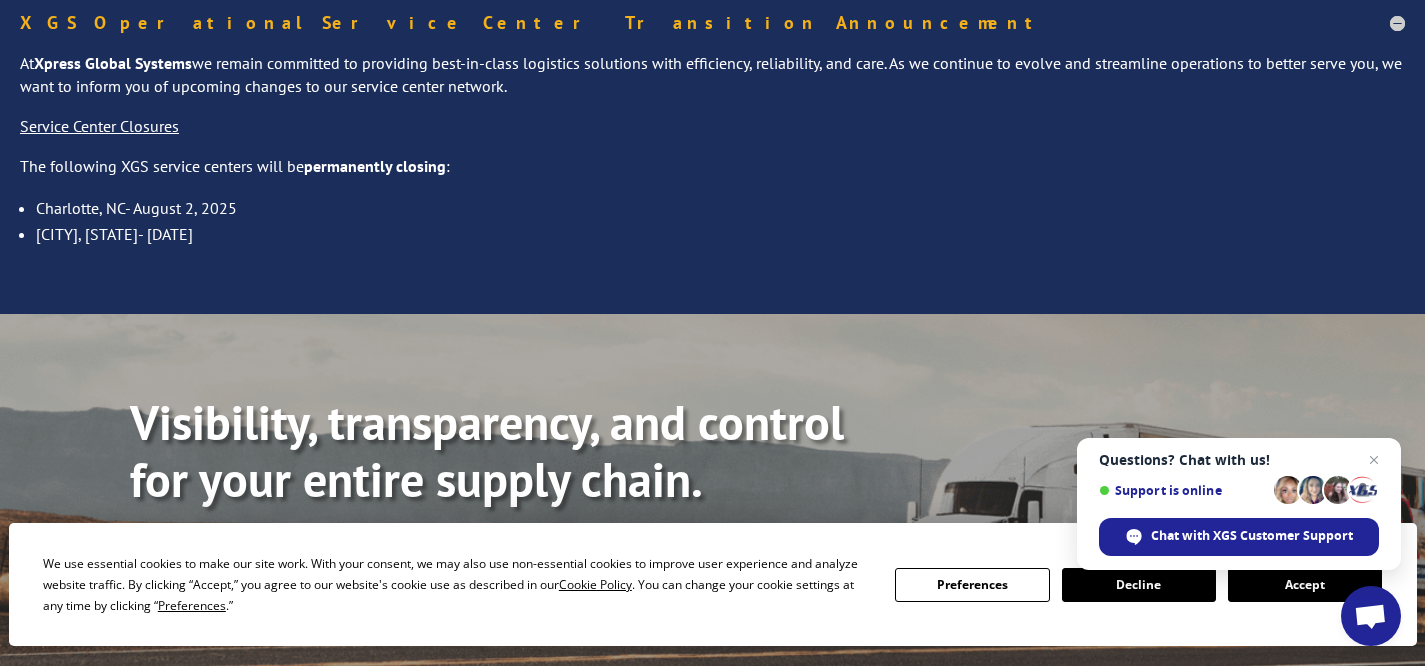 scroll, scrollTop: 0, scrollLeft: 0, axis: both 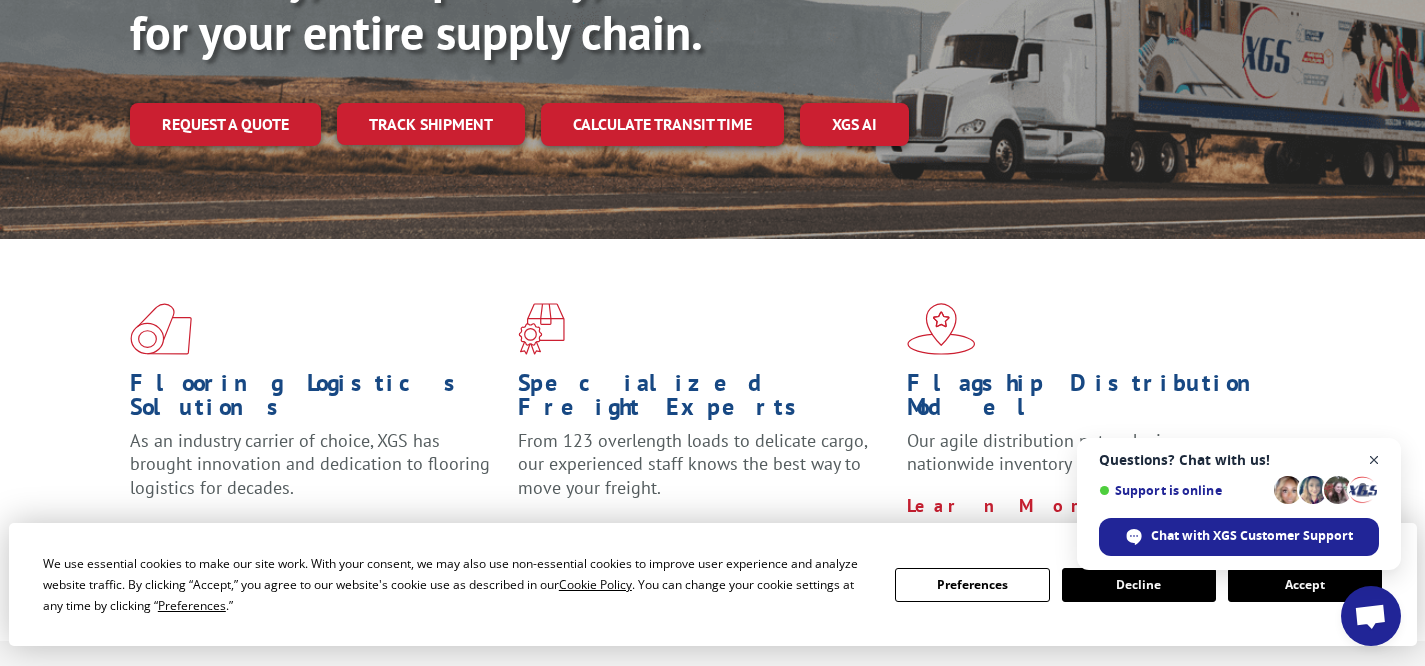 click at bounding box center (1374, 460) 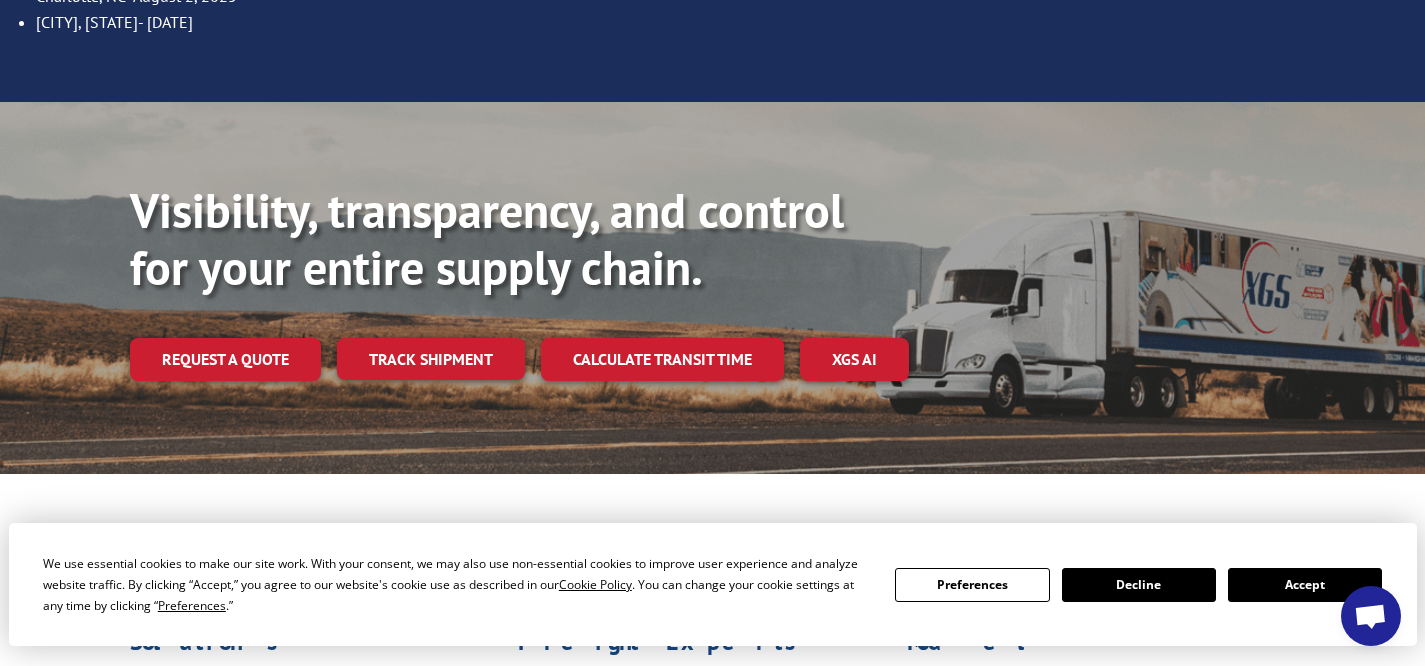 scroll, scrollTop: 0, scrollLeft: 0, axis: both 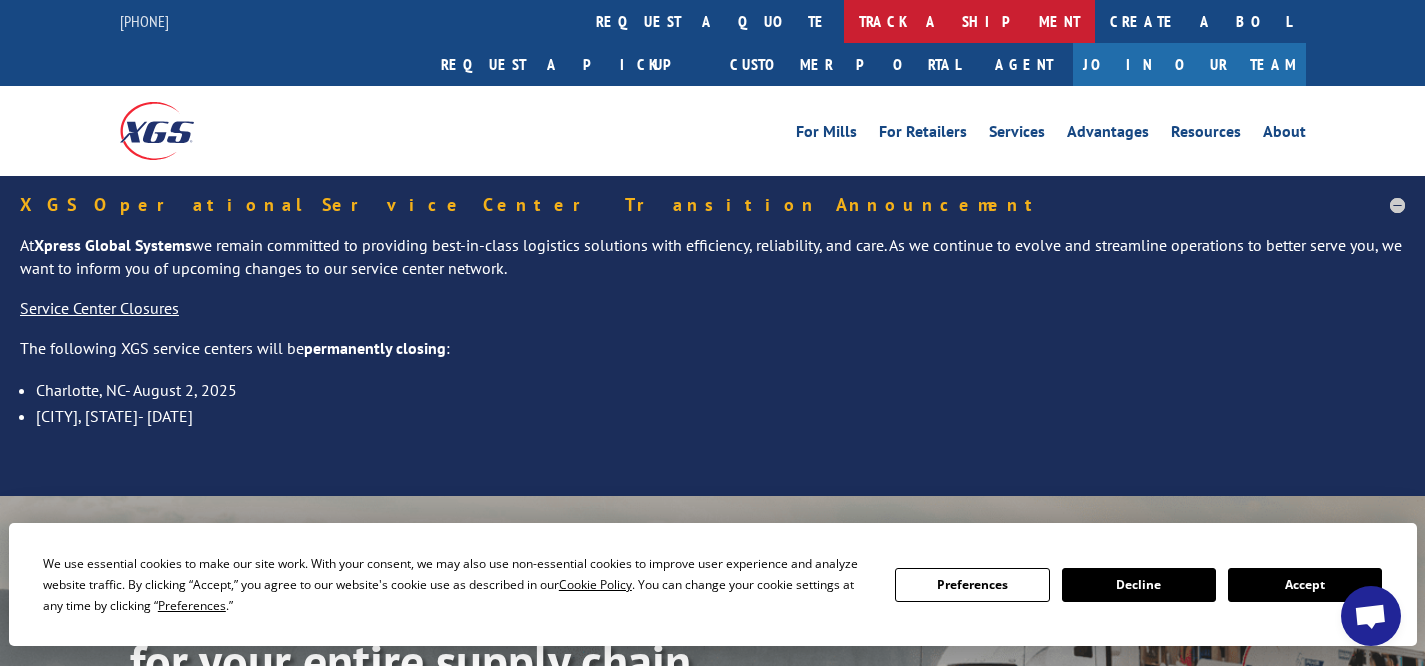 click on "track a shipment" at bounding box center [969, 21] 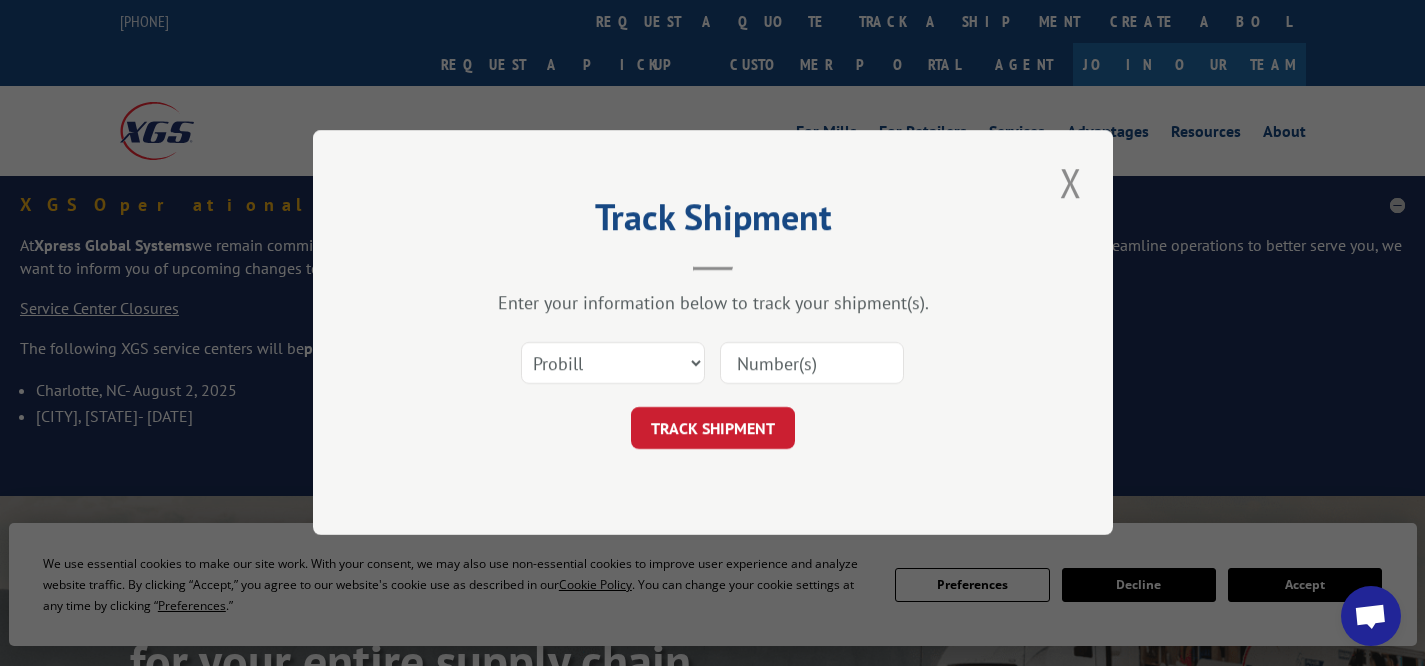 click at bounding box center (812, 364) 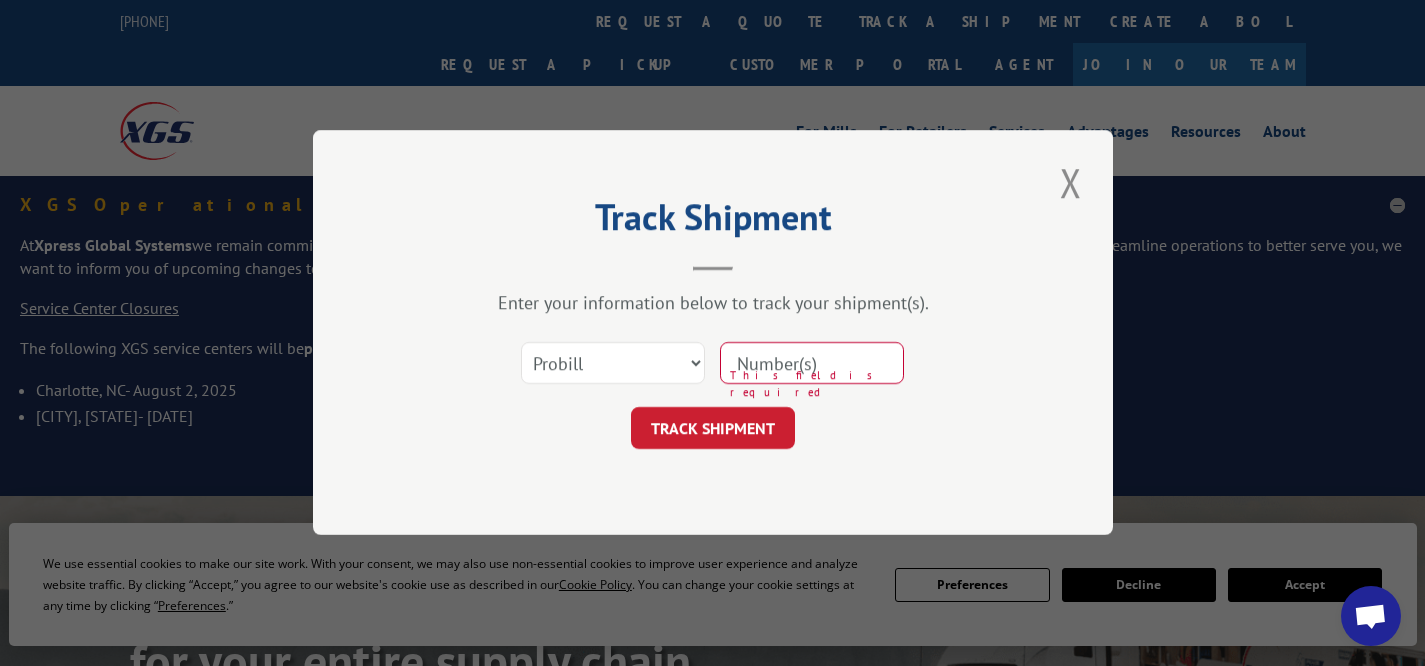 click at bounding box center (812, 364) 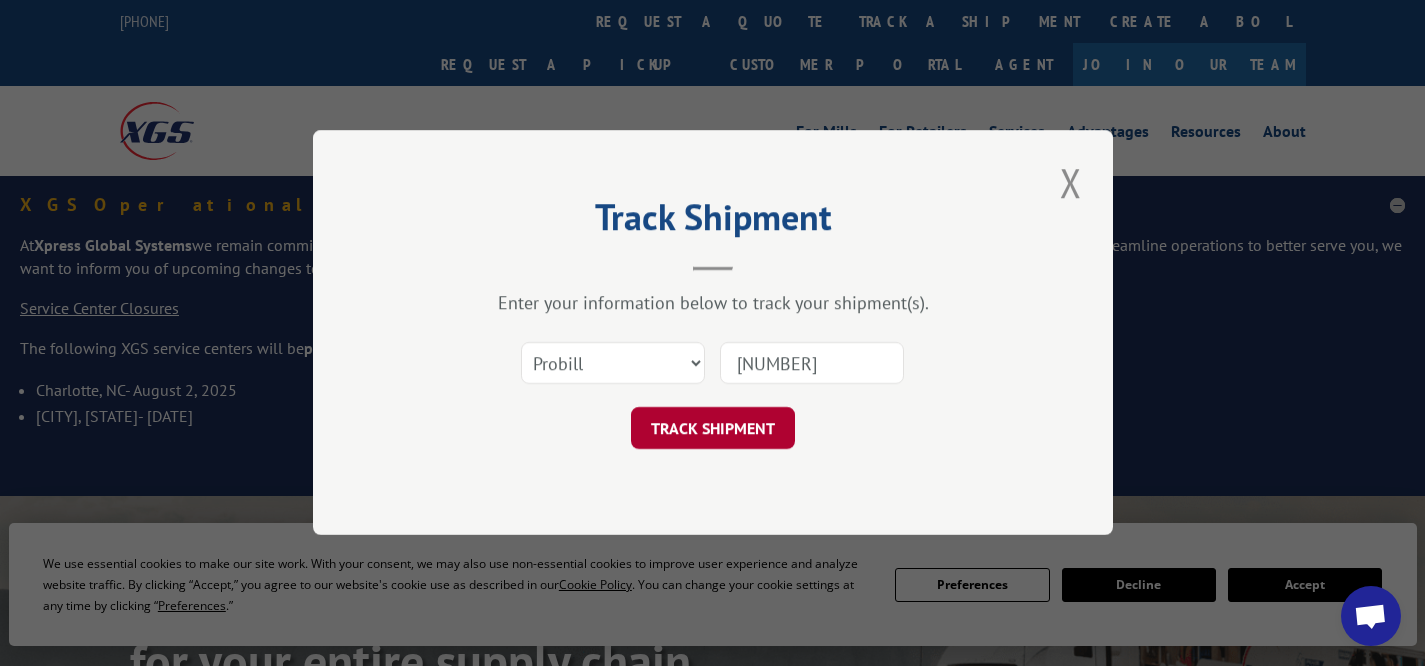 type on "[NUMBER]" 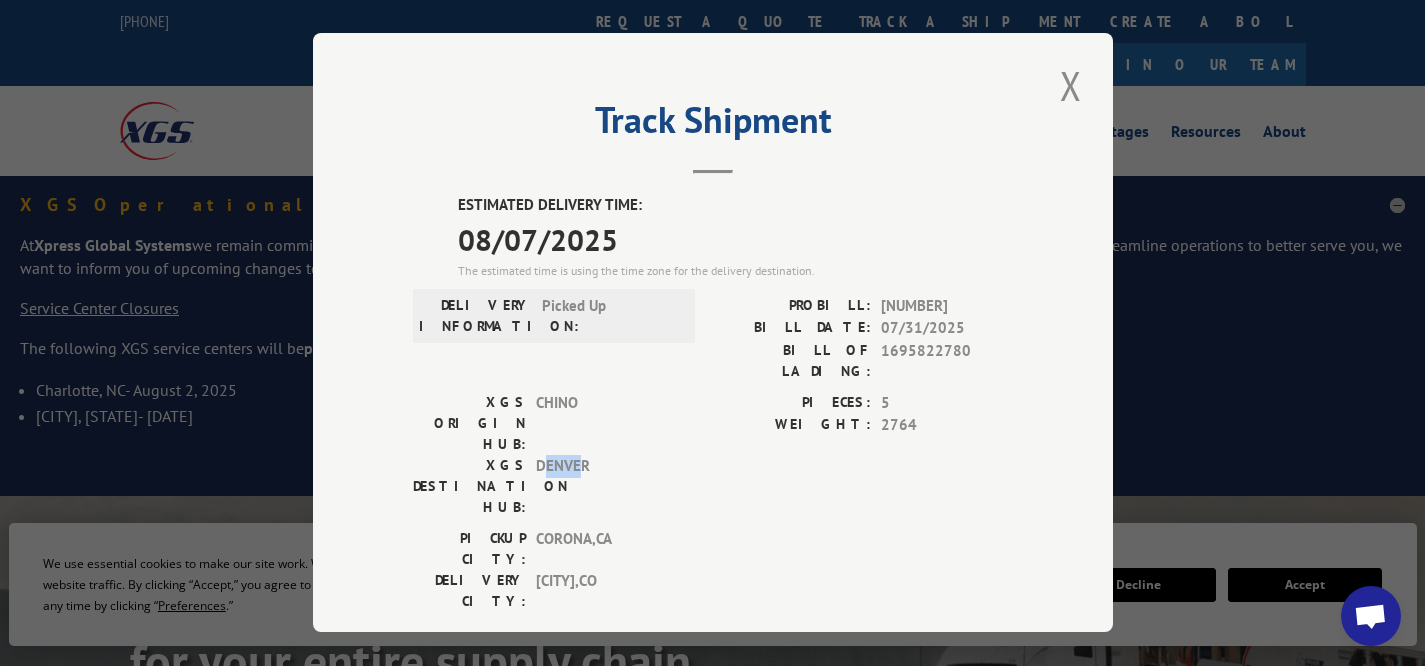 drag, startPoint x: 546, startPoint y: 404, endPoint x: 582, endPoint y: 404, distance: 36 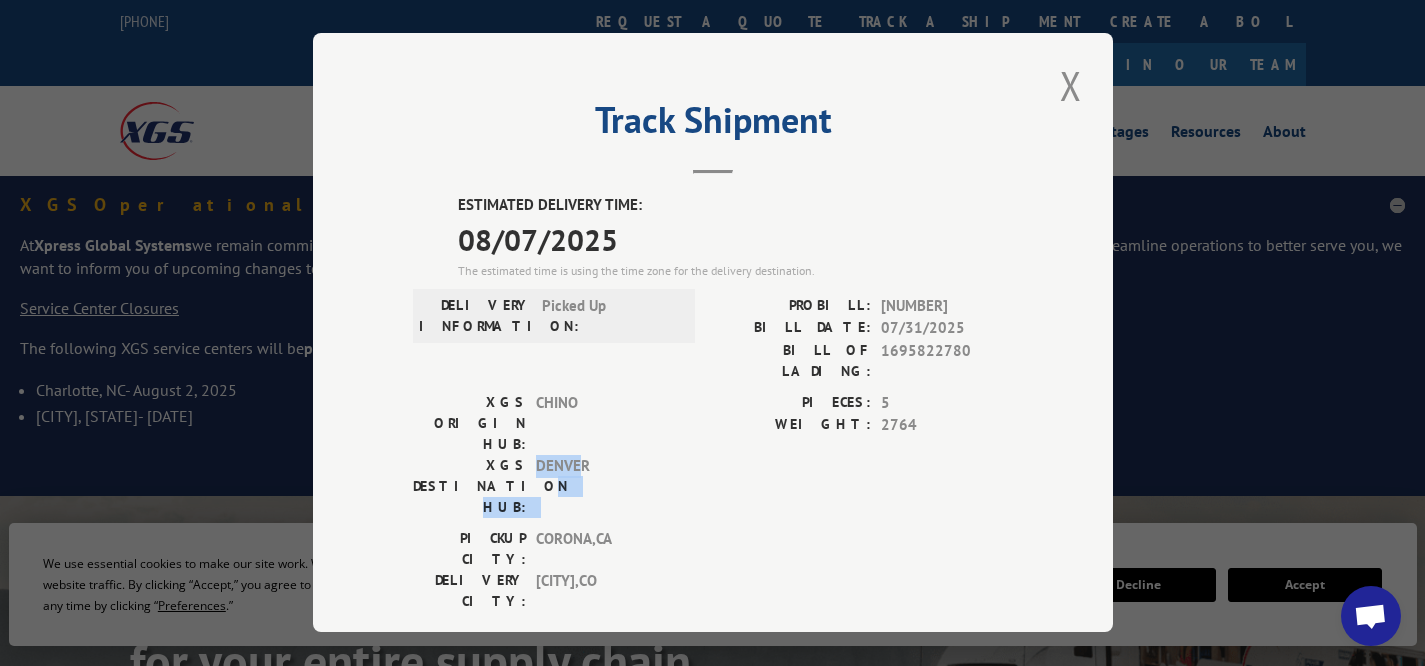 drag, startPoint x: 583, startPoint y: 405, endPoint x: 518, endPoint y: 405, distance: 65 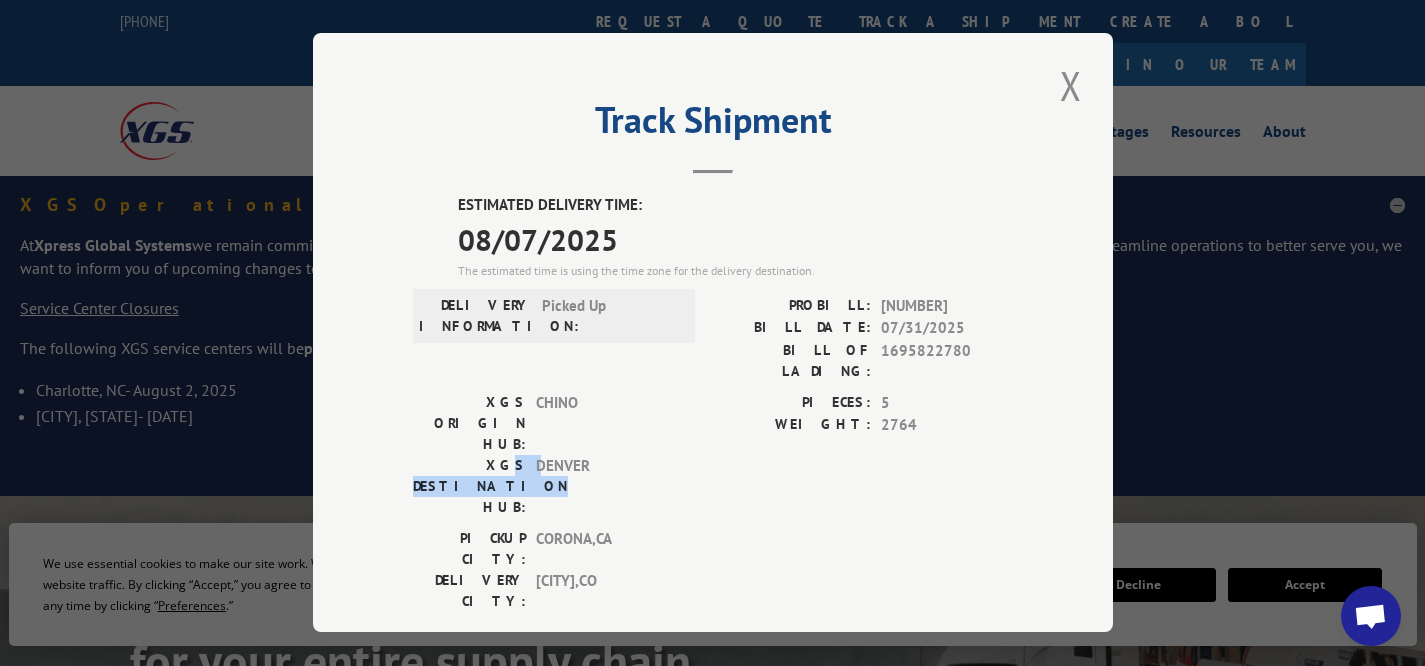 drag, startPoint x: 428, startPoint y: 406, endPoint x: 535, endPoint y: 406, distance: 107 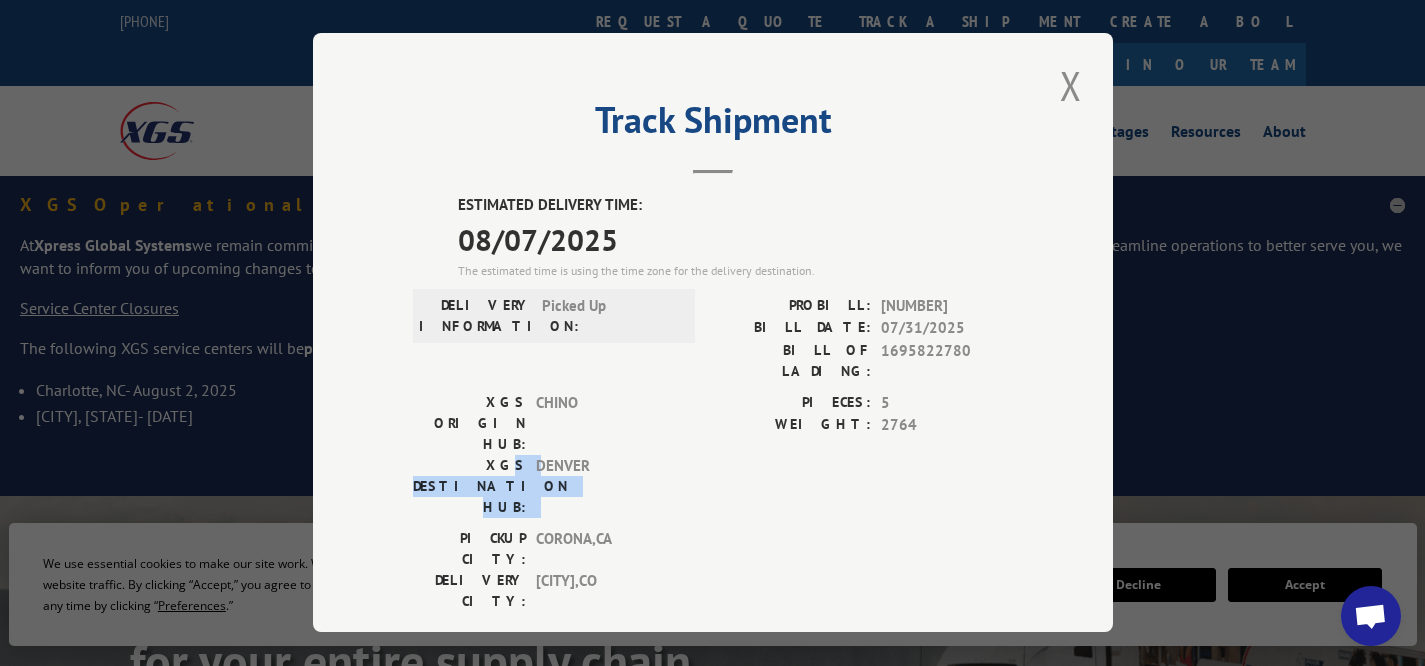 click on "DENVER" at bounding box center (603, 486) 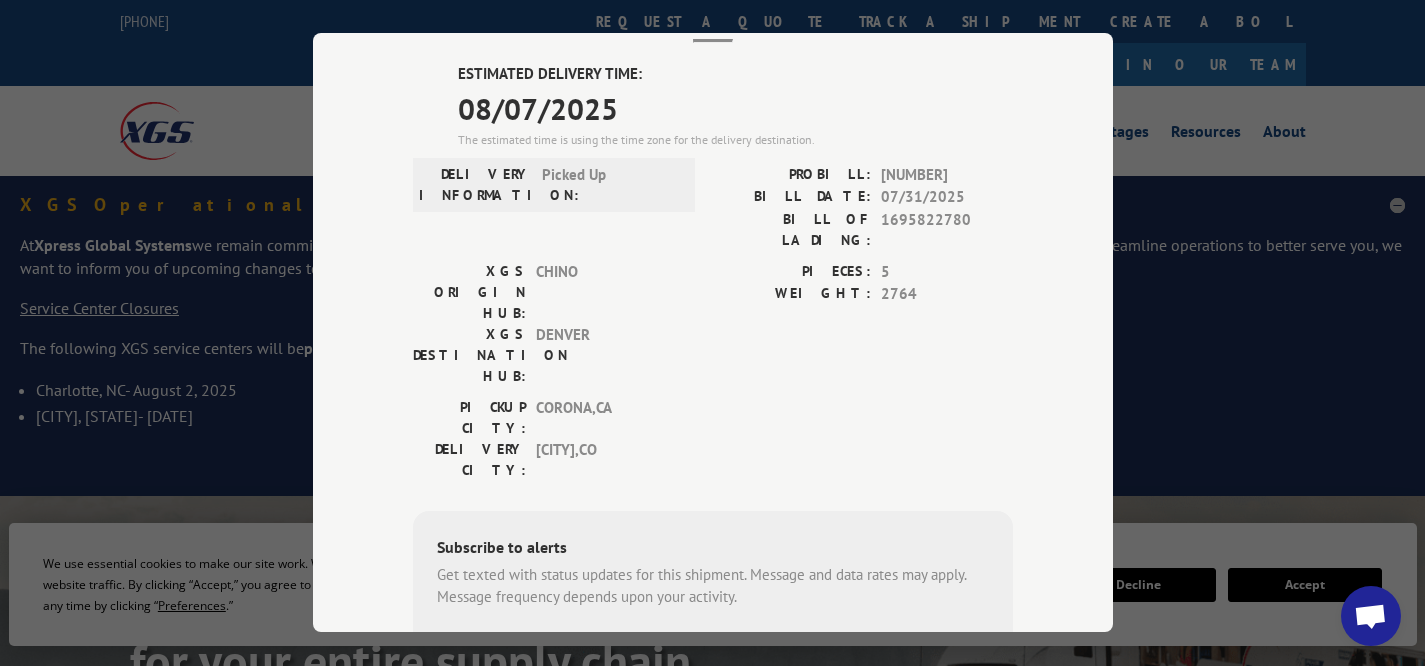 scroll, scrollTop: 121, scrollLeft: 0, axis: vertical 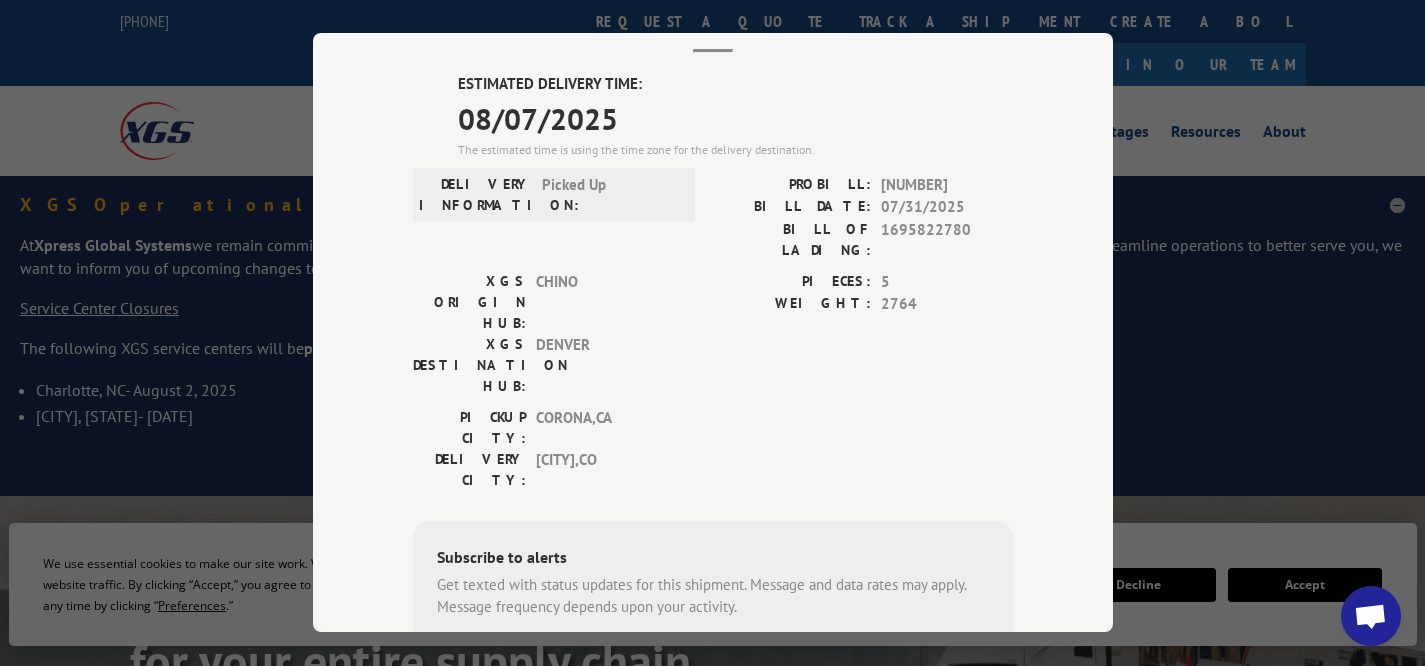 click on "08/07/2025" at bounding box center (735, 118) 